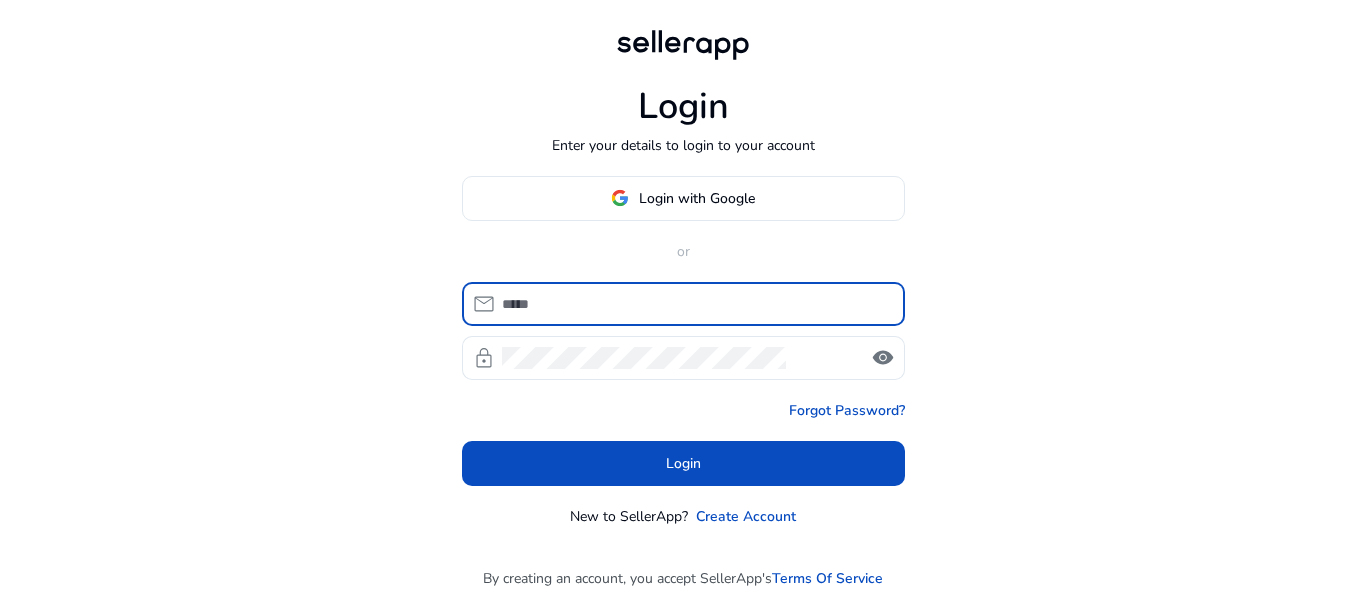 scroll, scrollTop: 0, scrollLeft: 0, axis: both 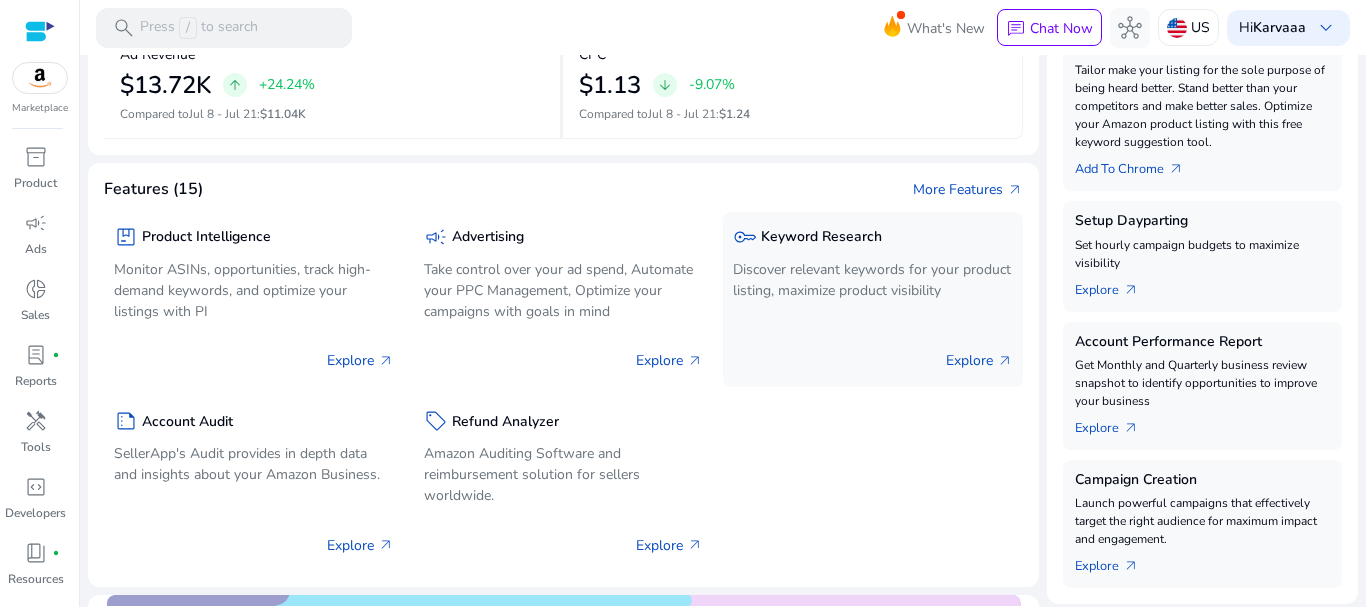 click on "key  Keyword Research" 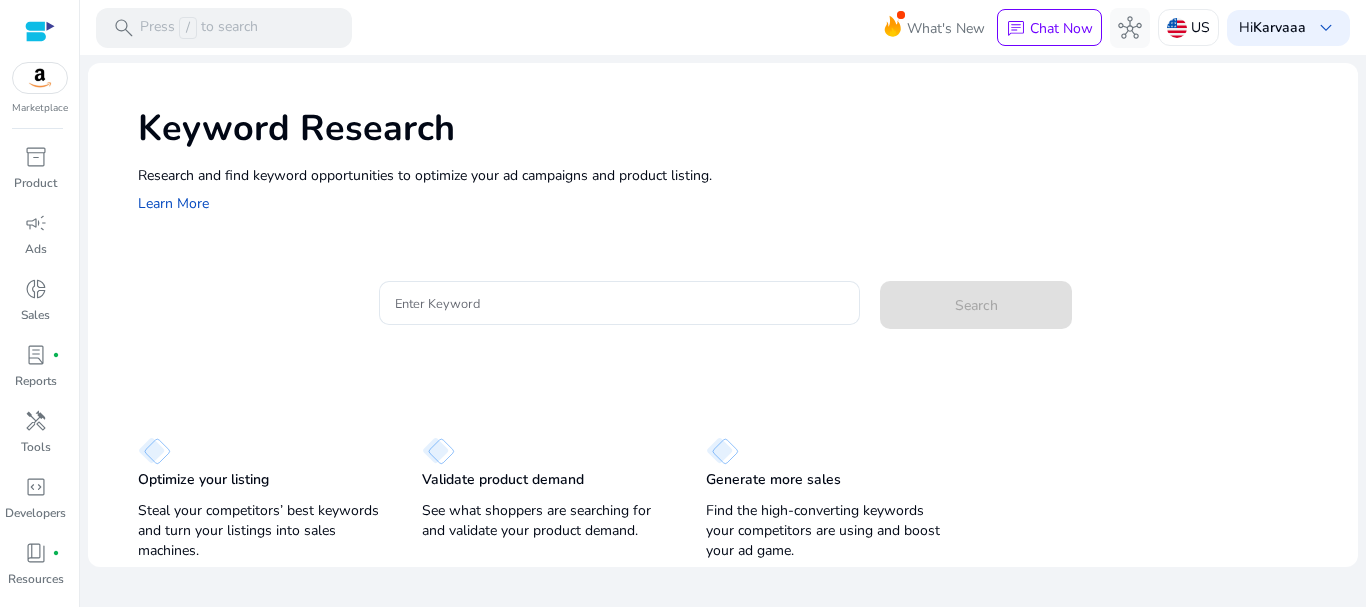 scroll, scrollTop: 0, scrollLeft: 0, axis: both 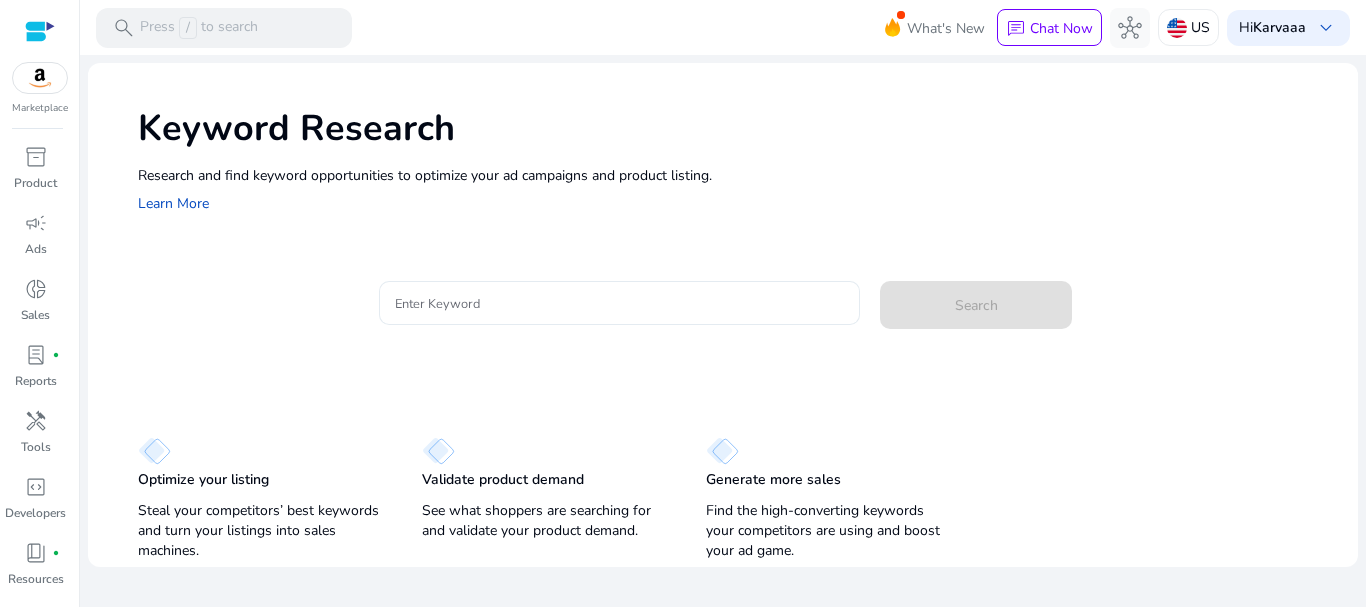 click 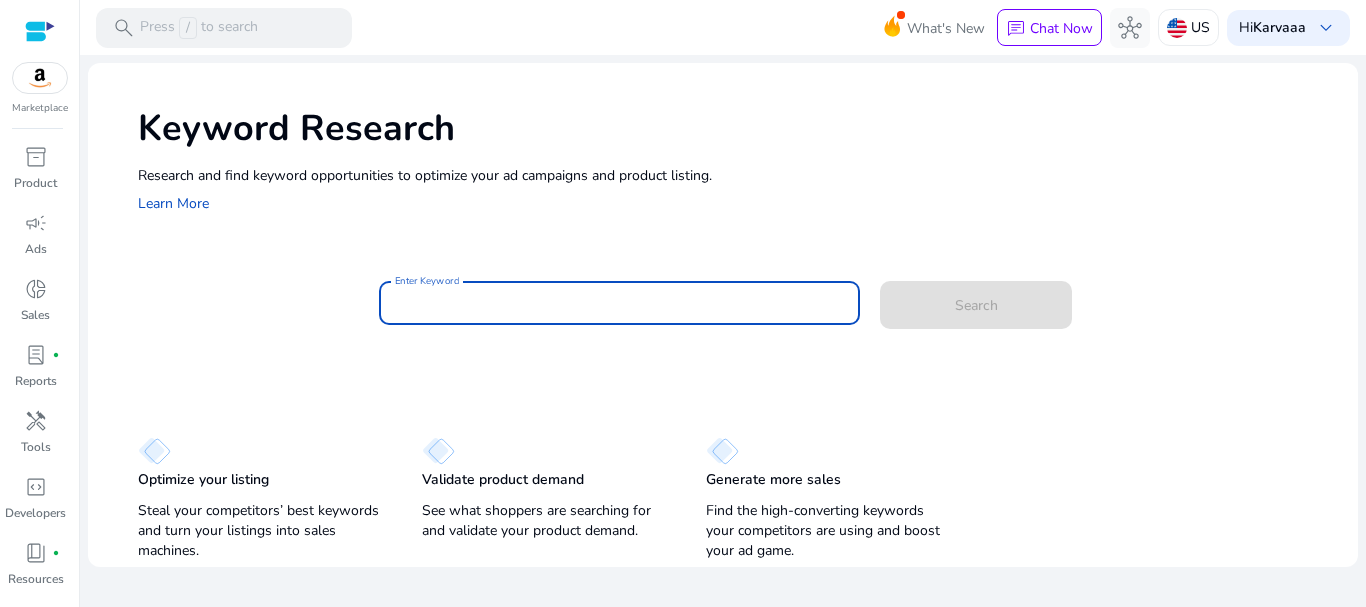 paste on "**********" 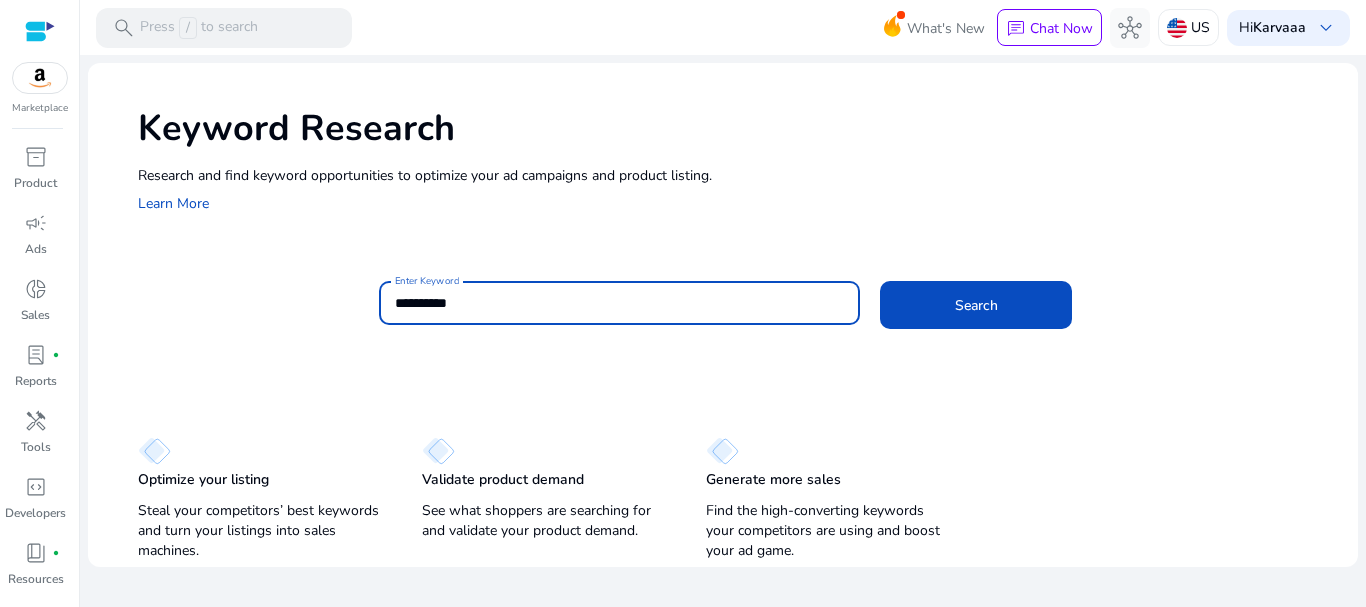 type on "**********" 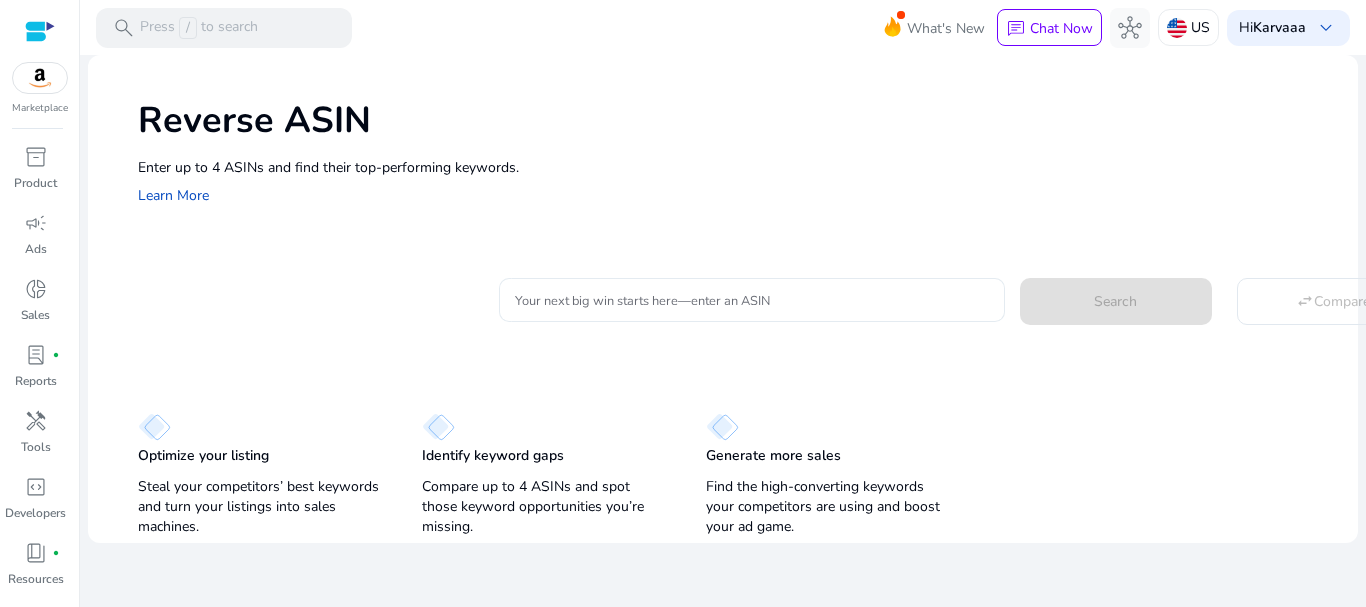 click on "Your next big win starts here—enter an ASIN" at bounding box center [752, 300] 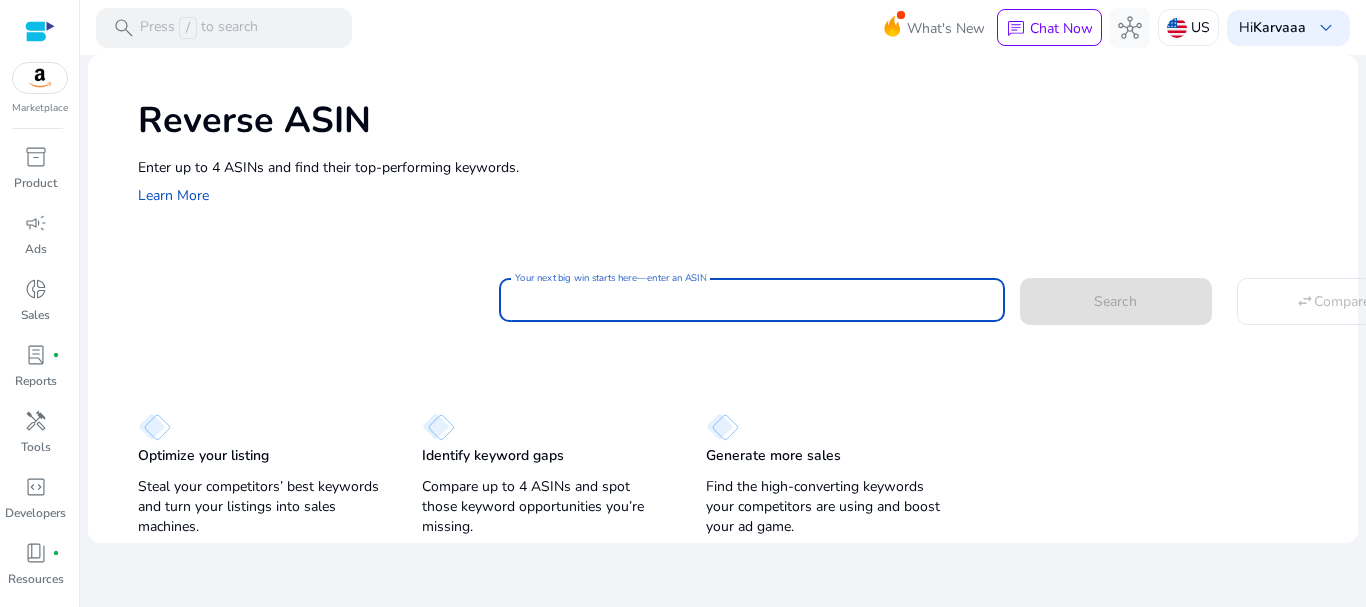paste on "**********" 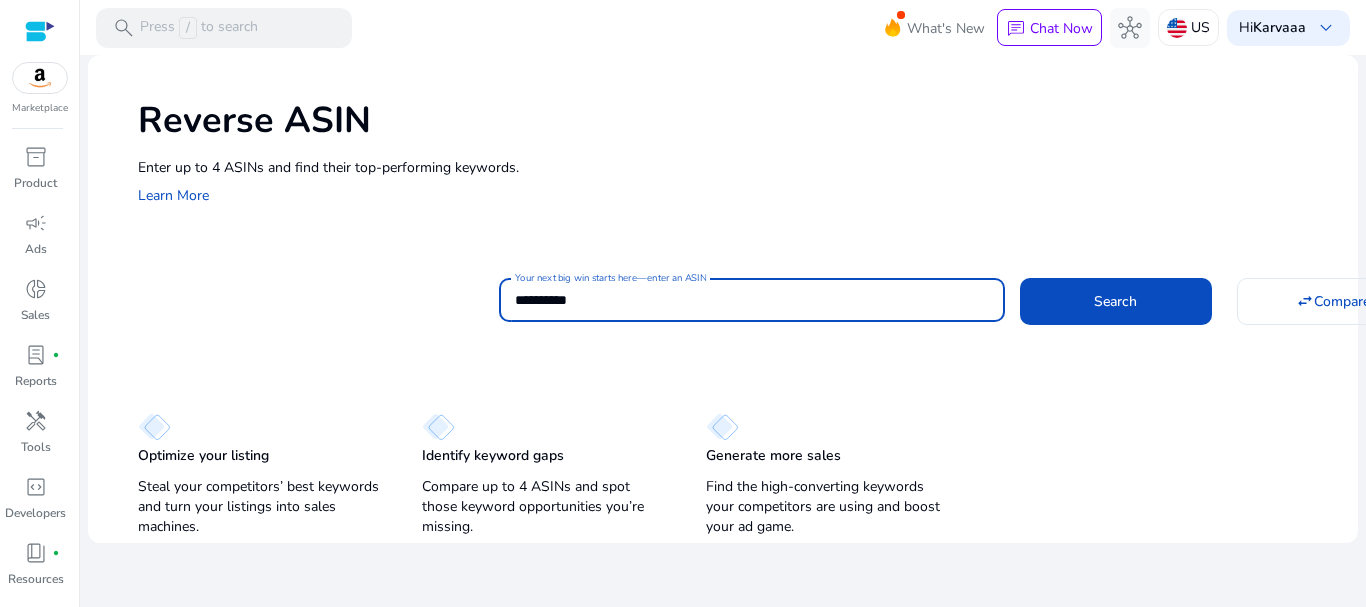type on "**********" 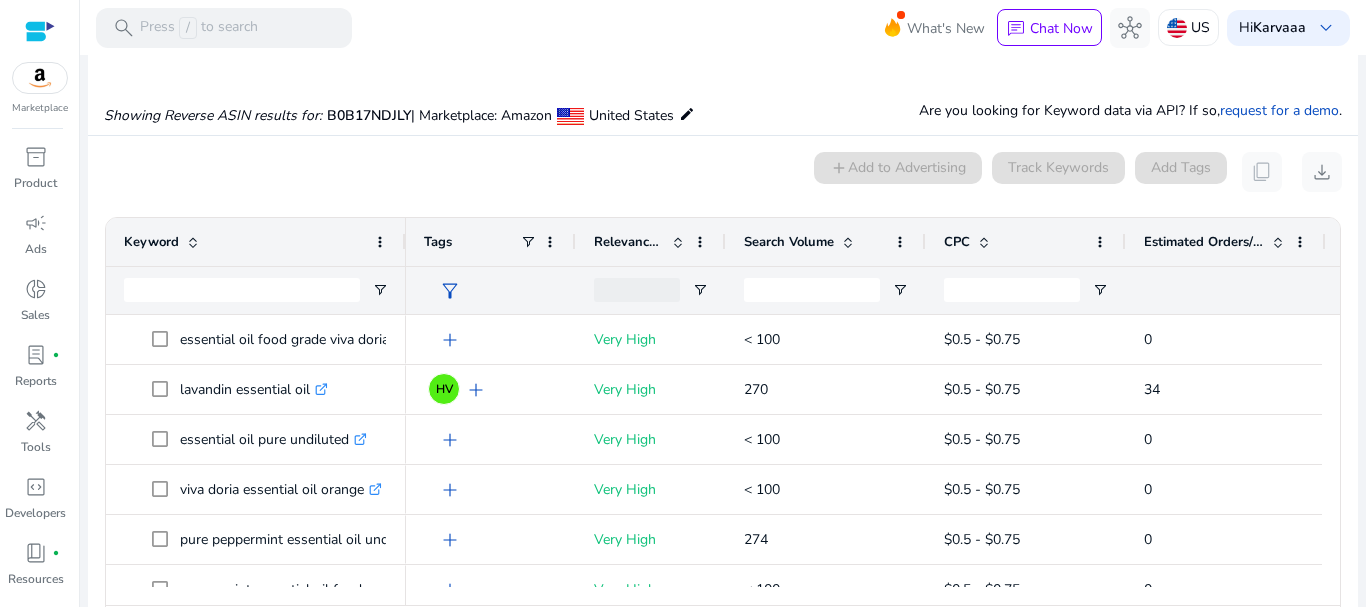 drag, startPoint x: 513, startPoint y: 314, endPoint x: 0, endPoint y: 646, distance: 611.0589 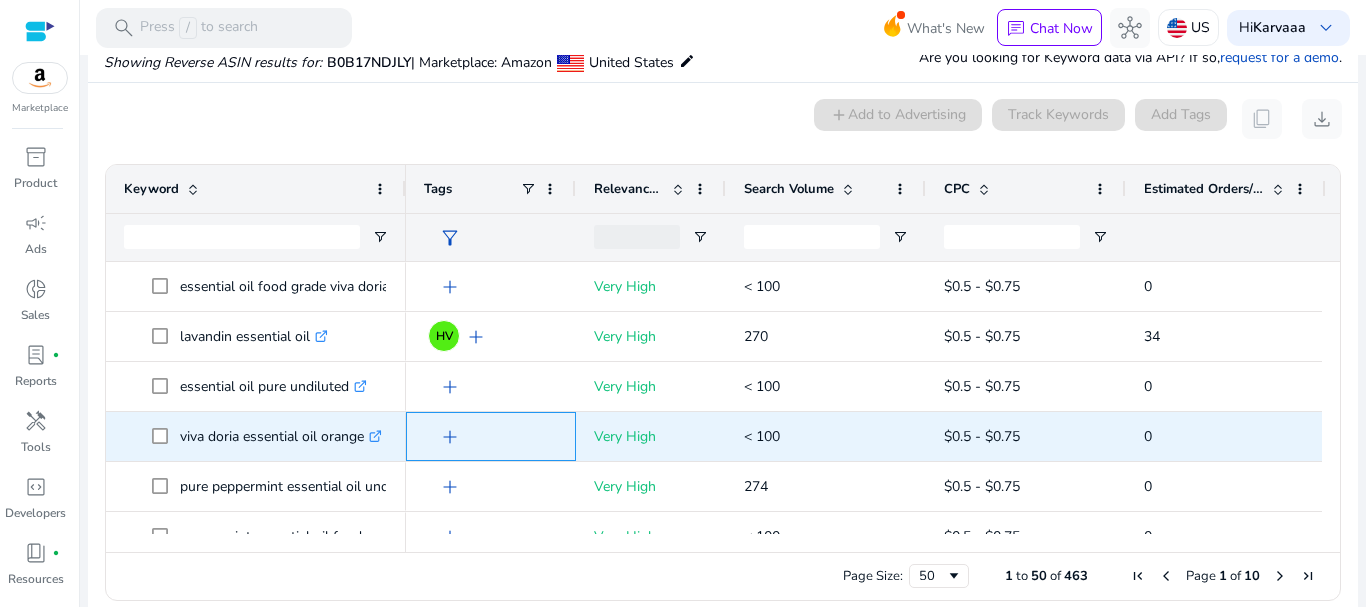 drag, startPoint x: 0, startPoint y: 646, endPoint x: 564, endPoint y: 433, distance: 602.8806 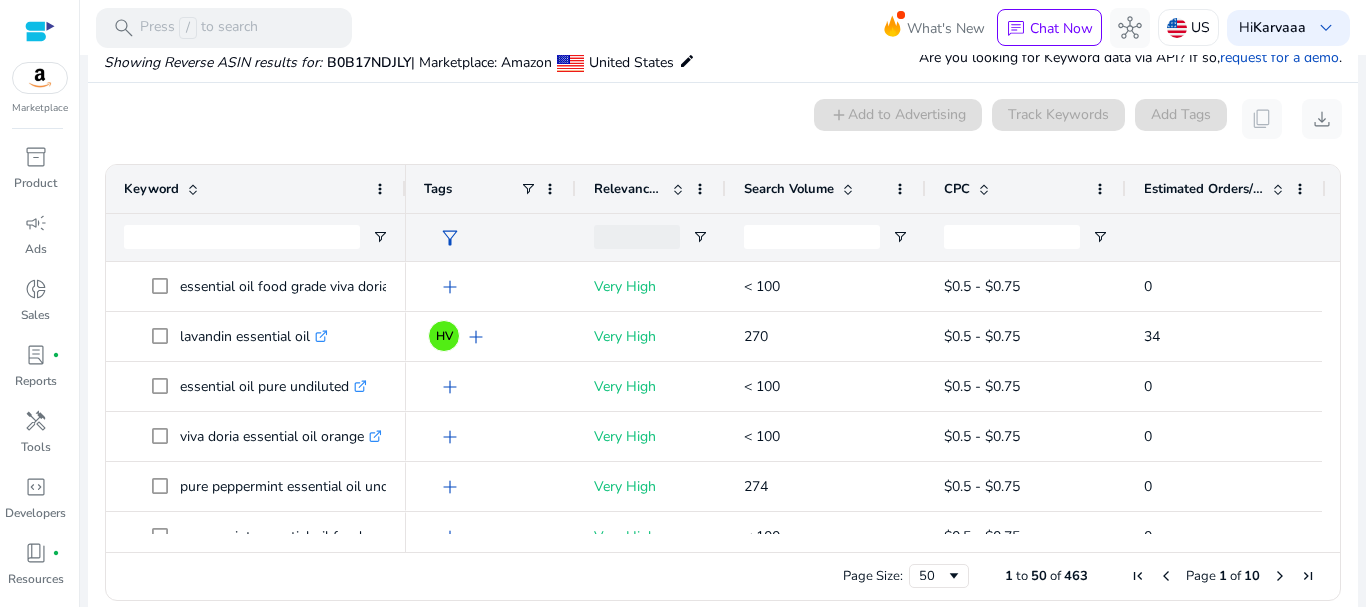click on "Search Volume" 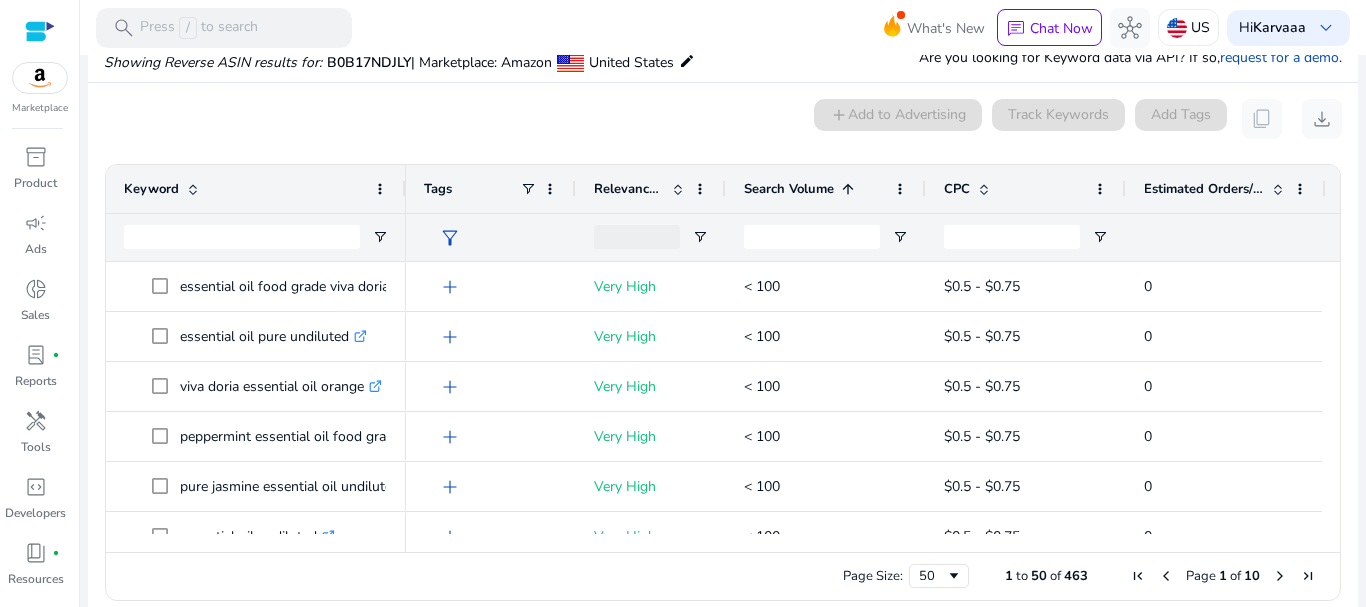 click on "Search Volume" 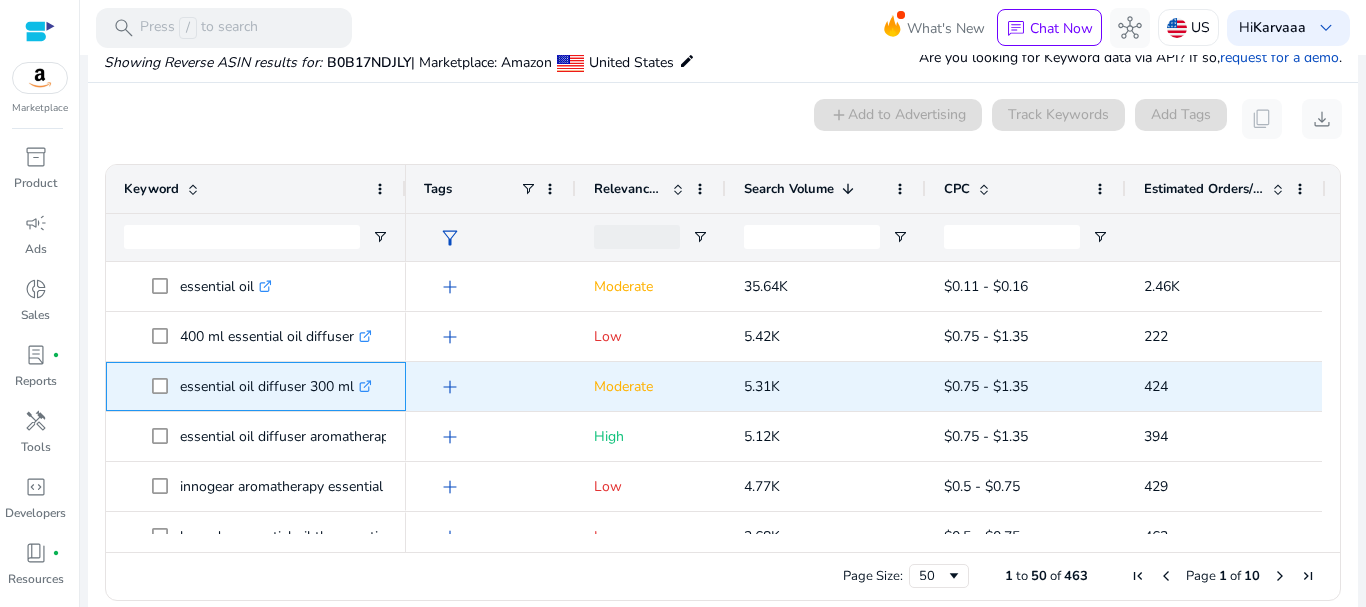 click on "essential oil diffuser 300 ml  .st0{fill:#2c8af8}" 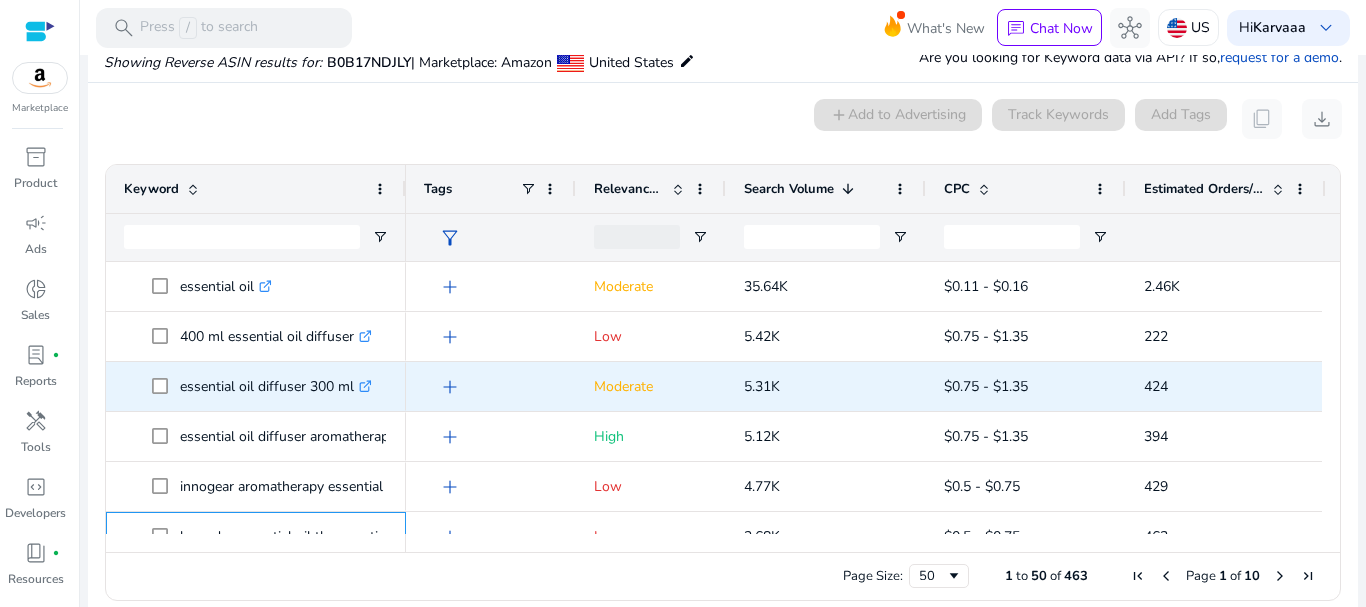 scroll, scrollTop: 28, scrollLeft: 0, axis: vertical 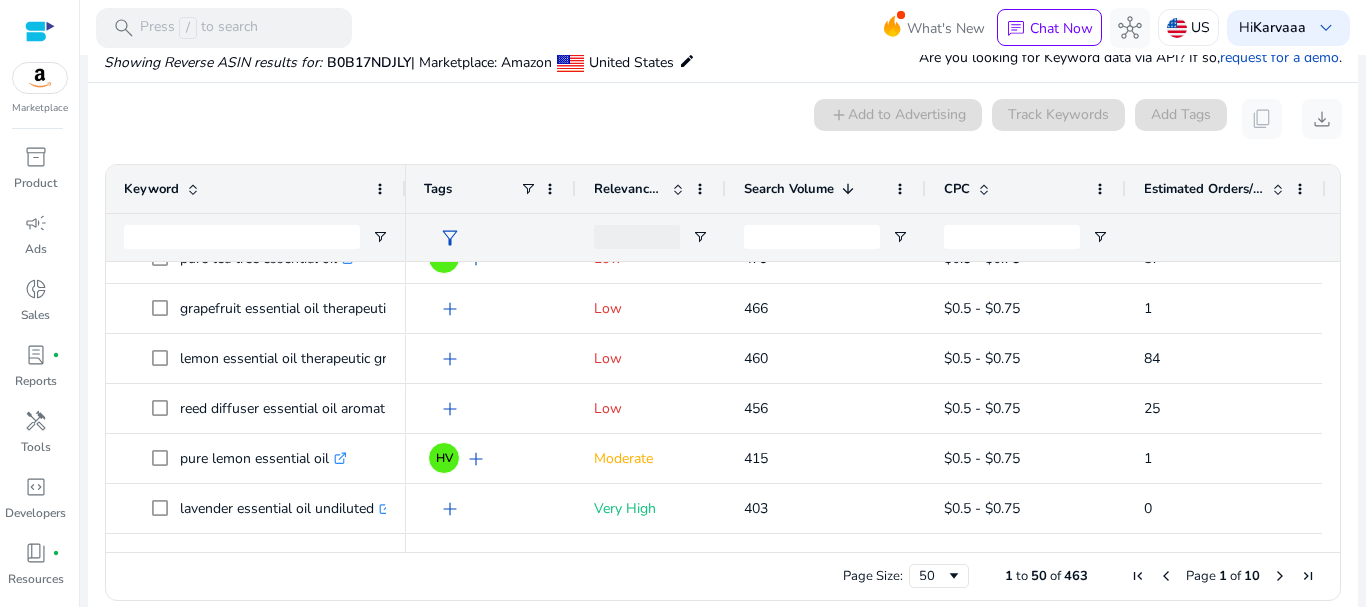 drag, startPoint x: 1355, startPoint y: 274, endPoint x: 1341, endPoint y: 104, distance: 170.5755 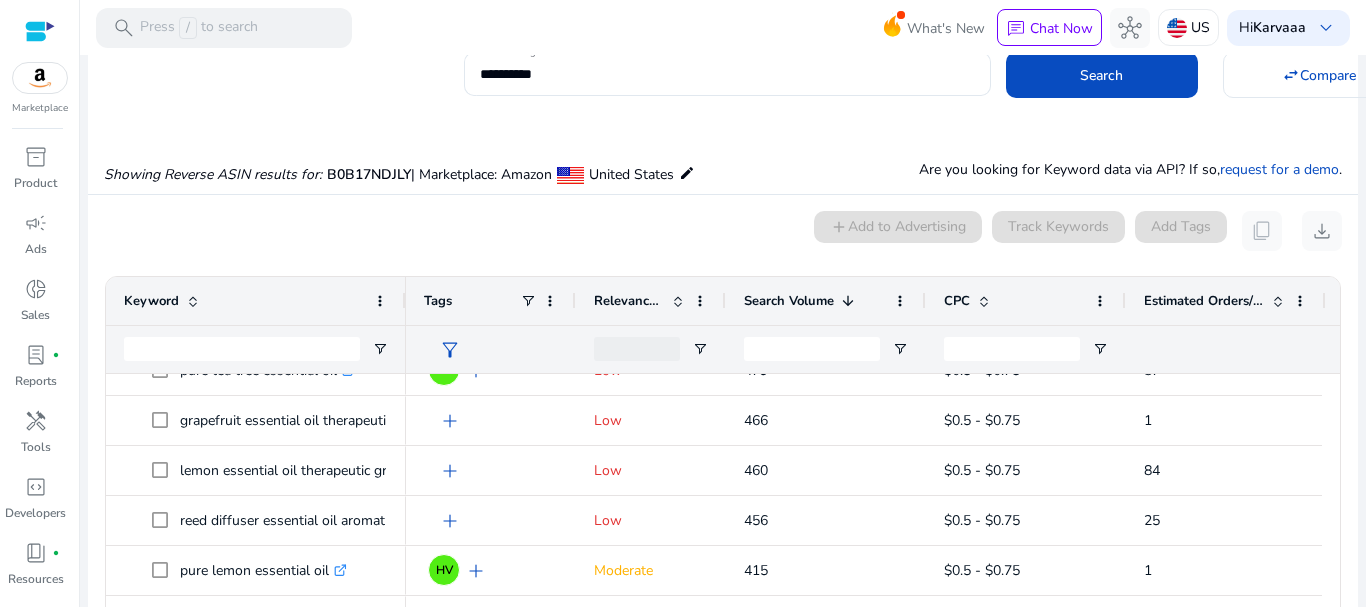 scroll, scrollTop: 20, scrollLeft: 0, axis: vertical 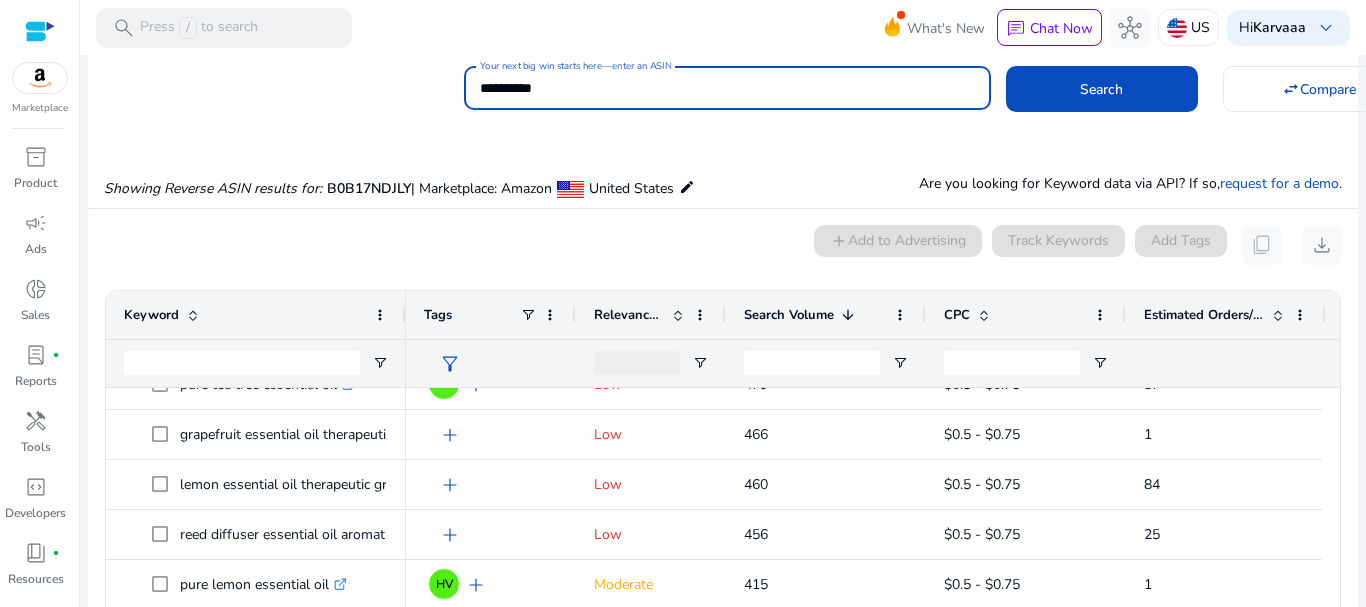 click on "**********" at bounding box center [727, 88] 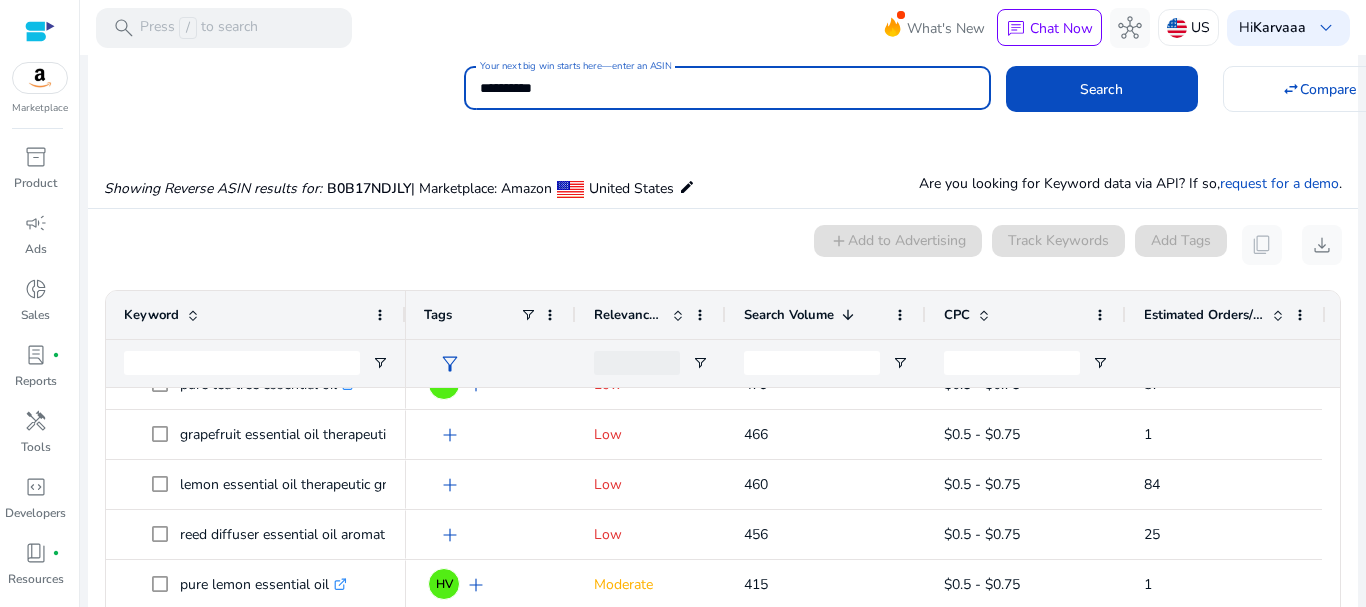 click on "**********" at bounding box center (727, 88) 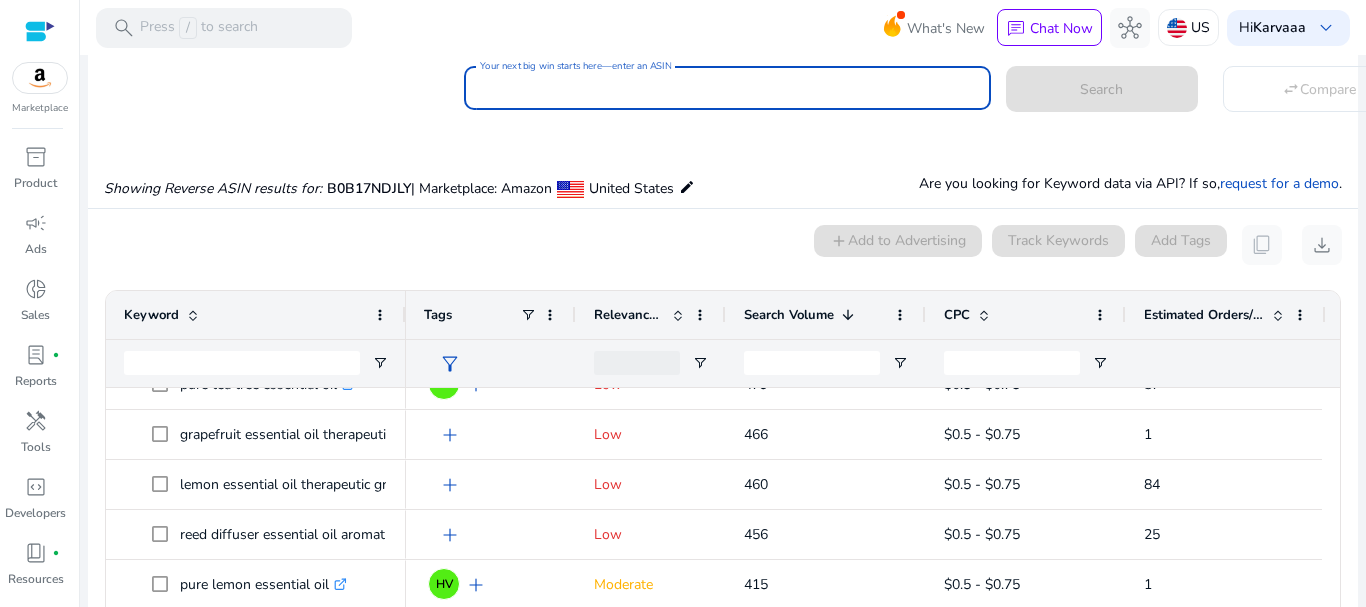 click on "Your next big win starts here—enter an ASIN" at bounding box center (727, 88) 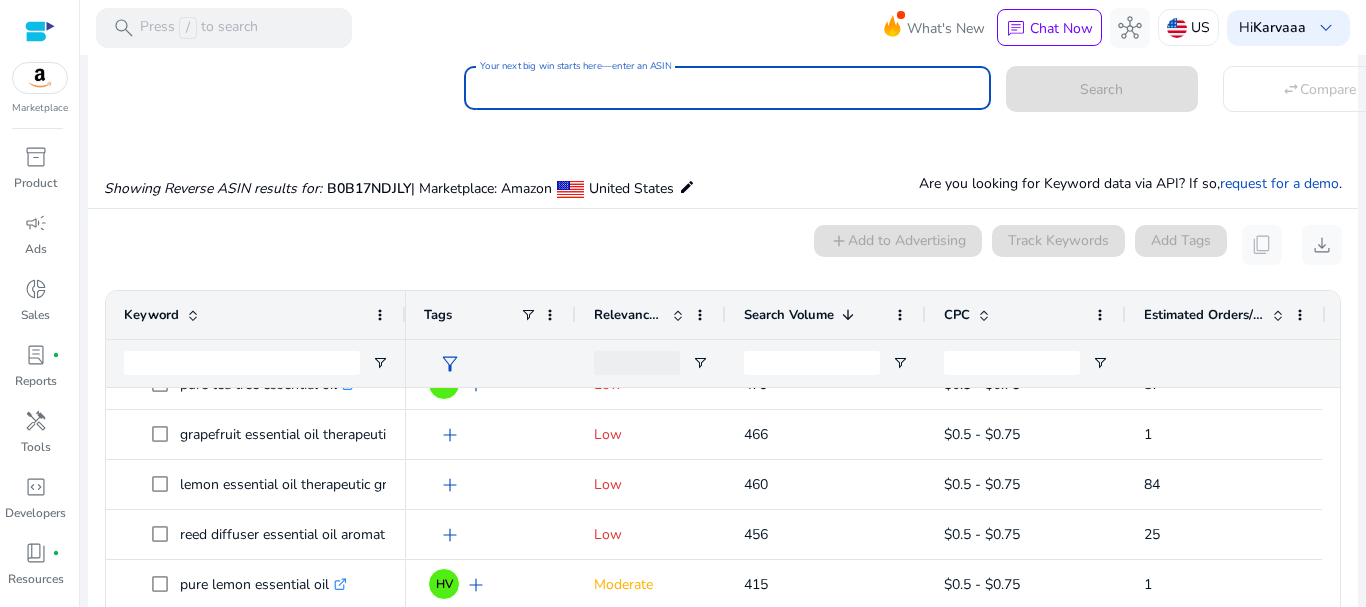 paste on "**********" 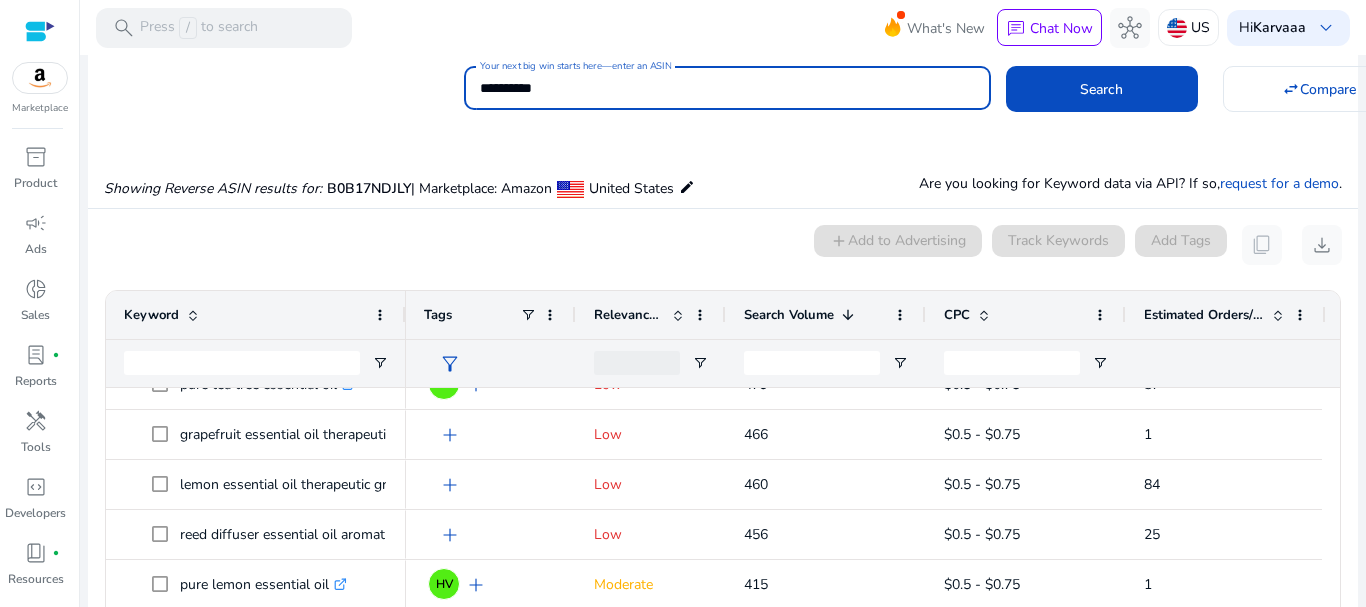 type on "**********" 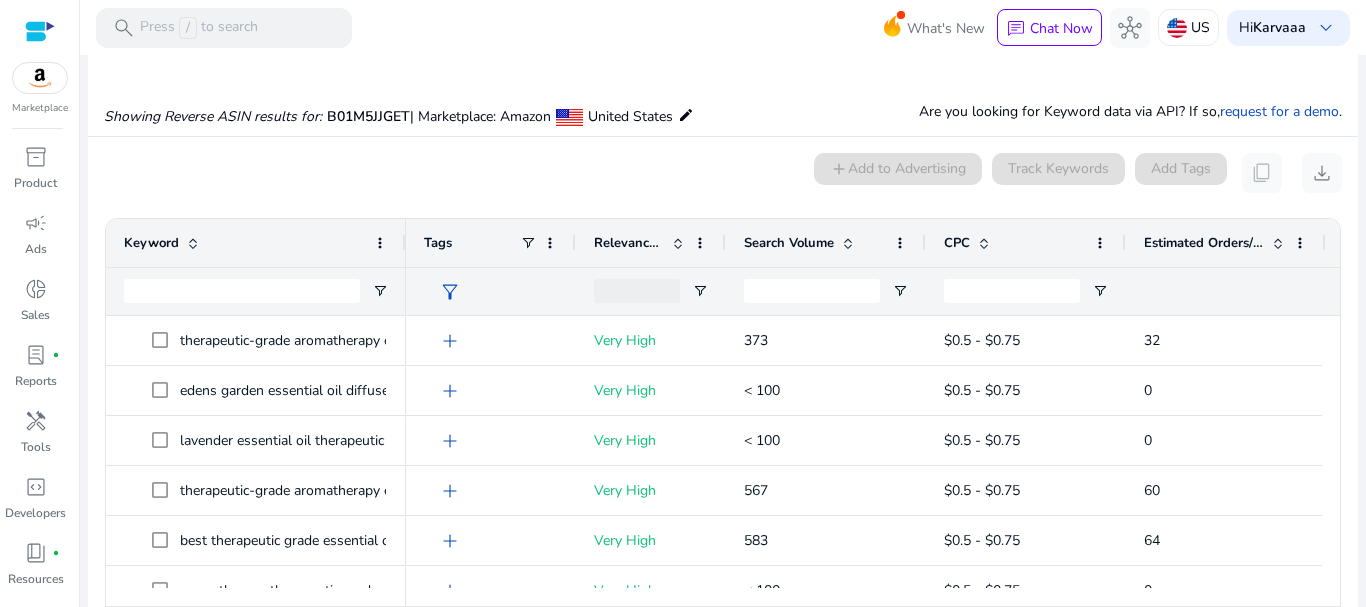 scroll, scrollTop: 146, scrollLeft: 0, axis: vertical 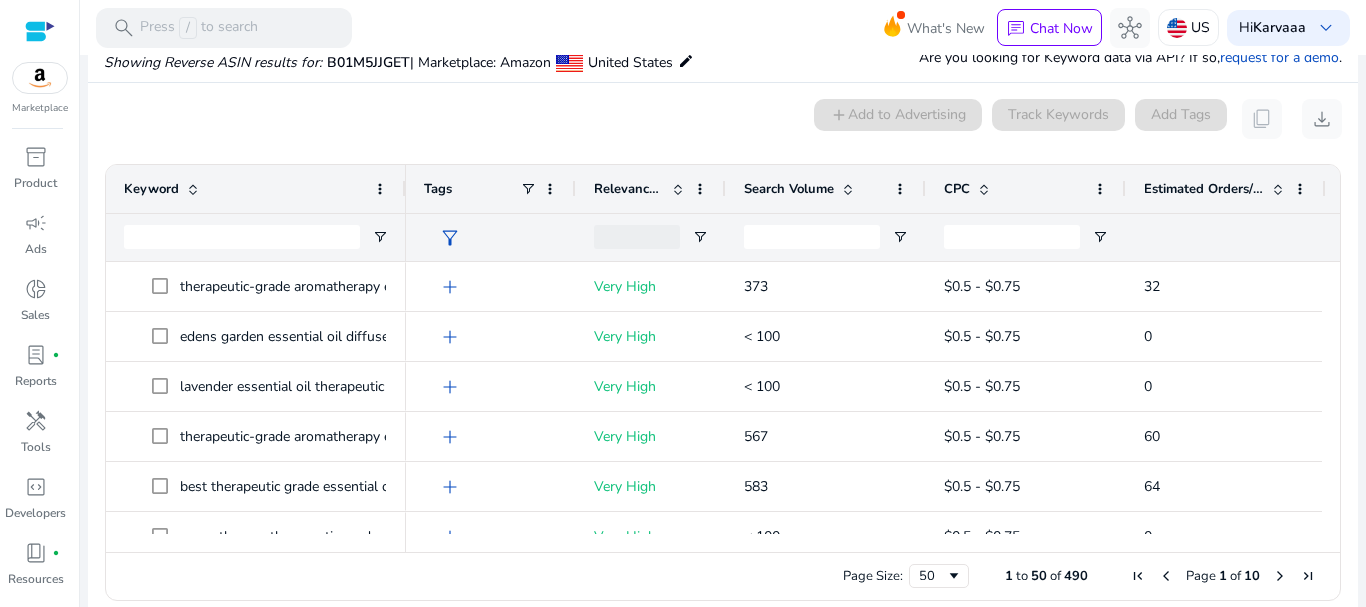 click on "Search Volume" 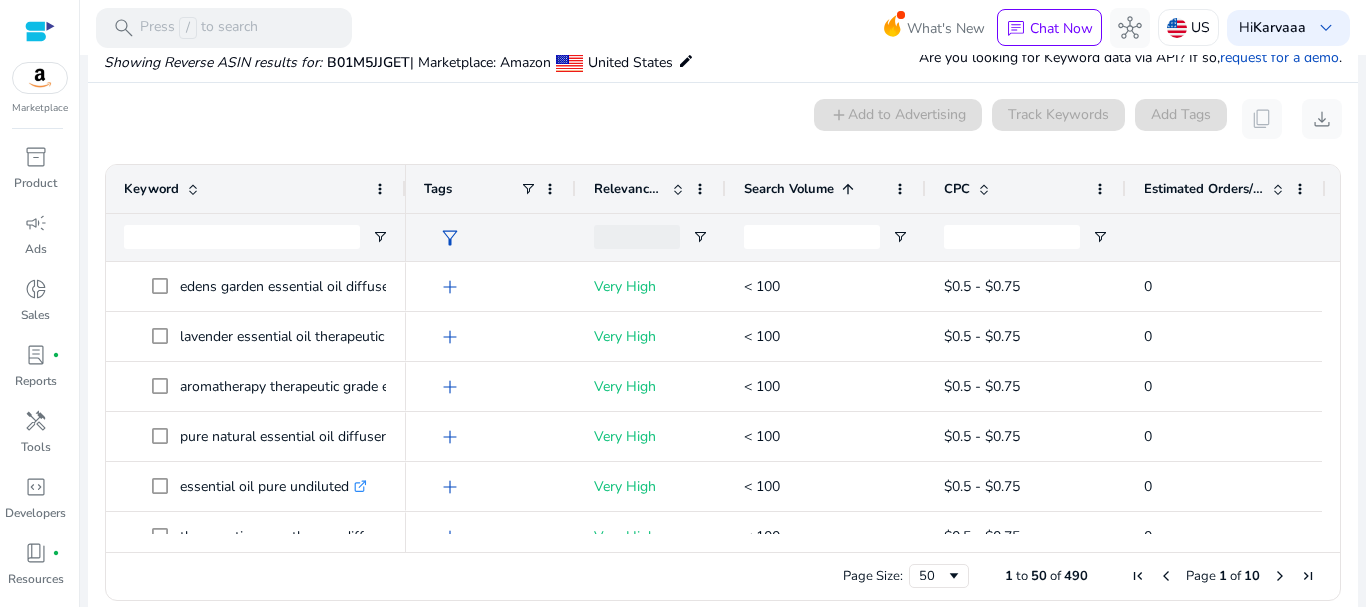 click on "Search Volume" 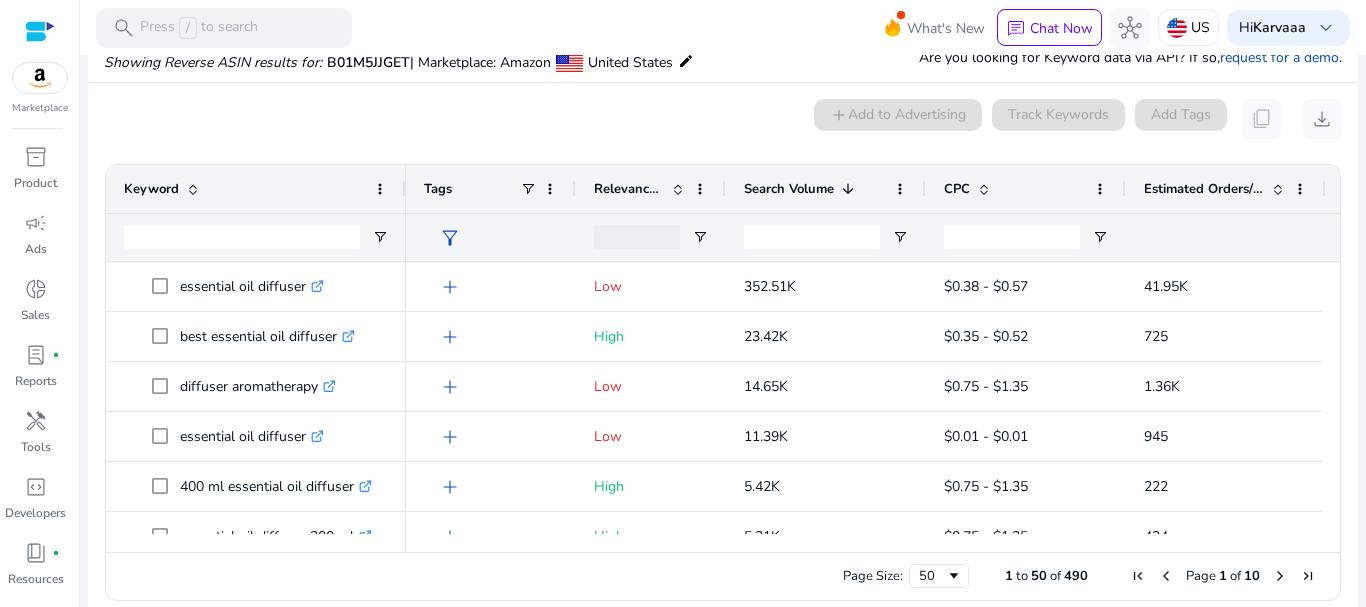 click on "Estimated Orders/Month" 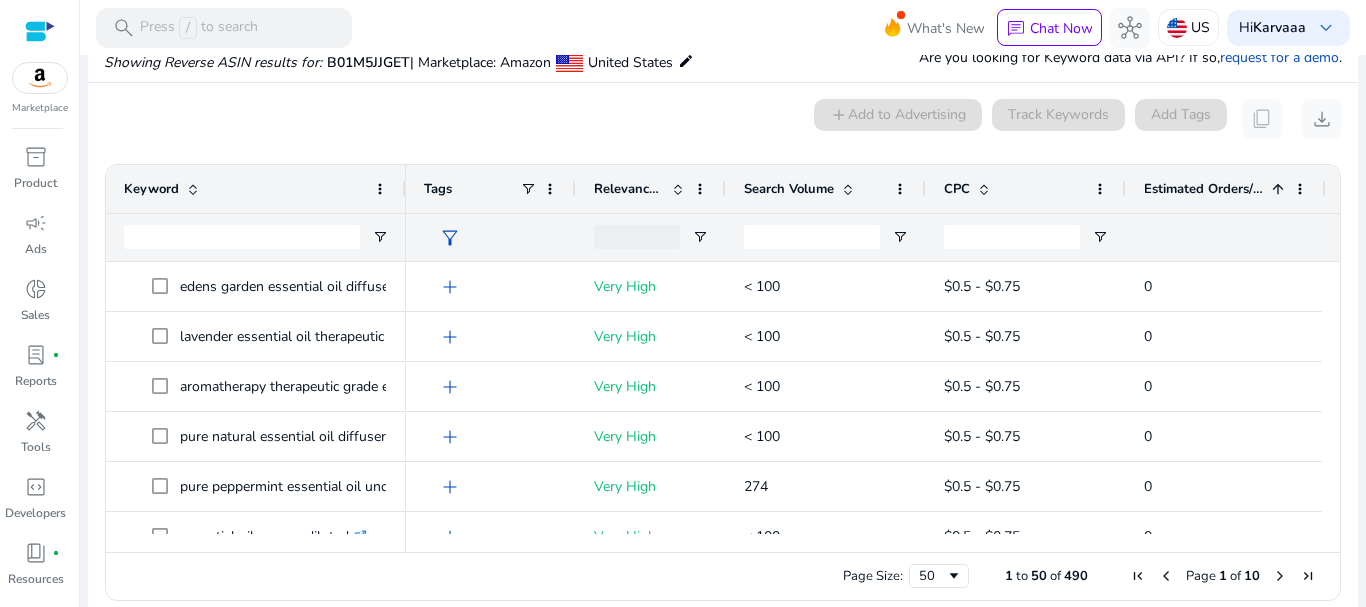 click on "Estimated Orders/Month
1" 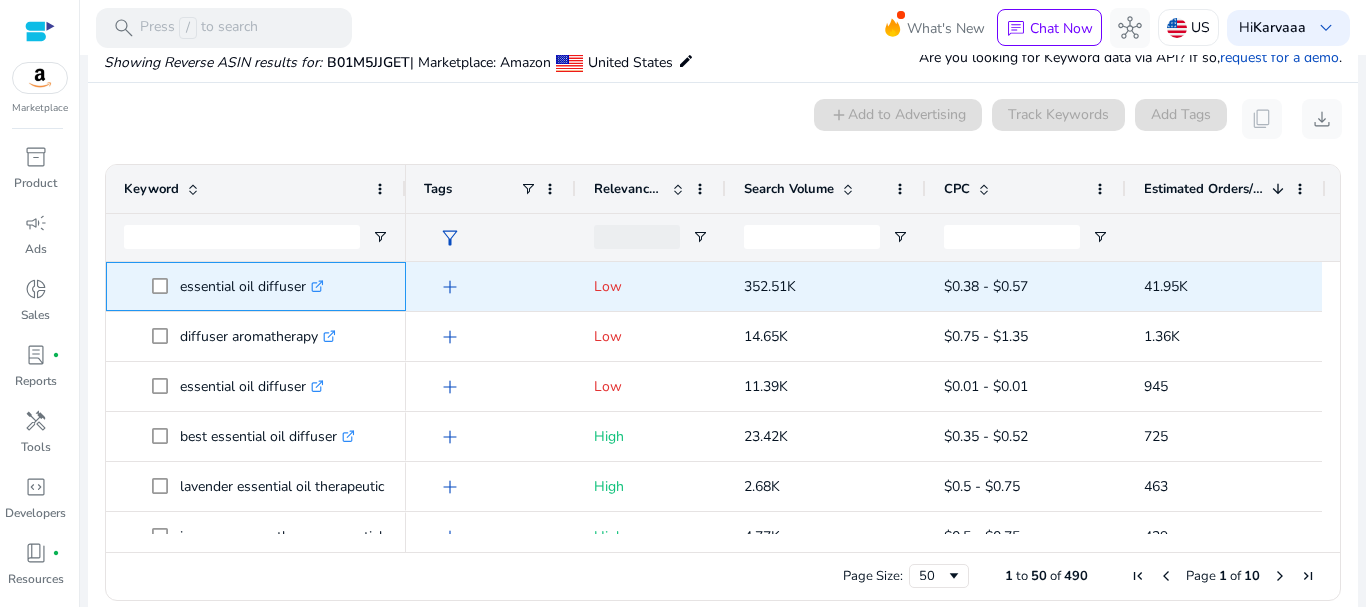 drag, startPoint x: 178, startPoint y: 291, endPoint x: 308, endPoint y: 288, distance: 130.0346 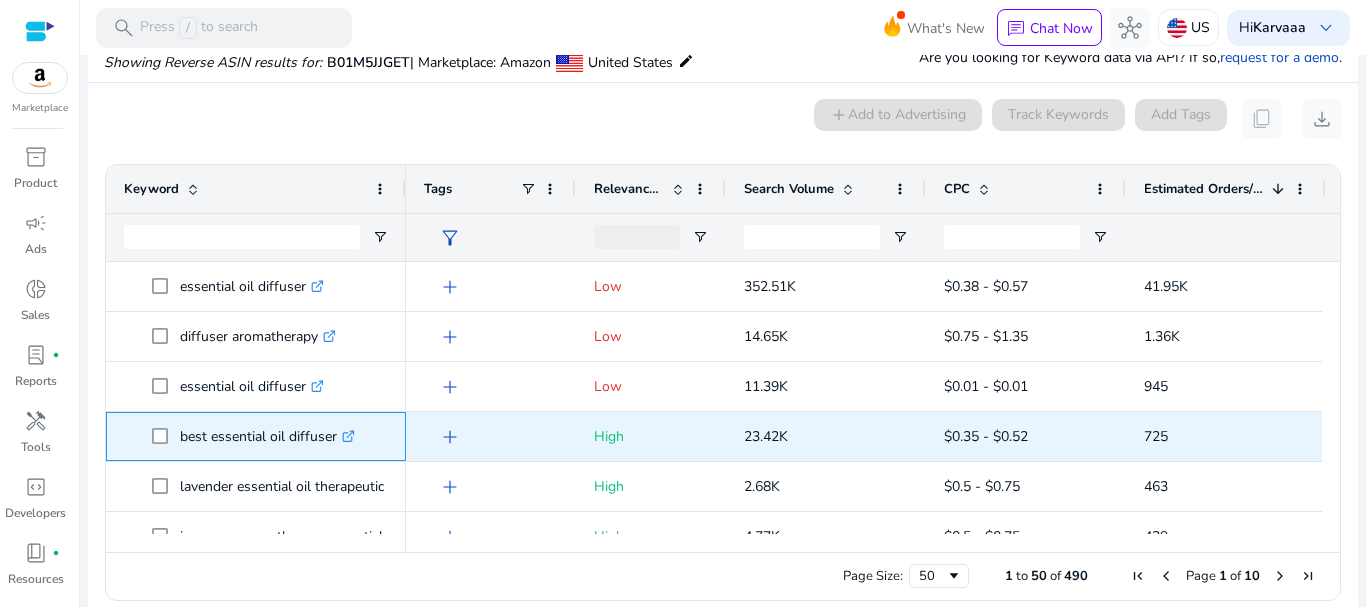 drag, startPoint x: 177, startPoint y: 444, endPoint x: 351, endPoint y: 441, distance: 174.02586 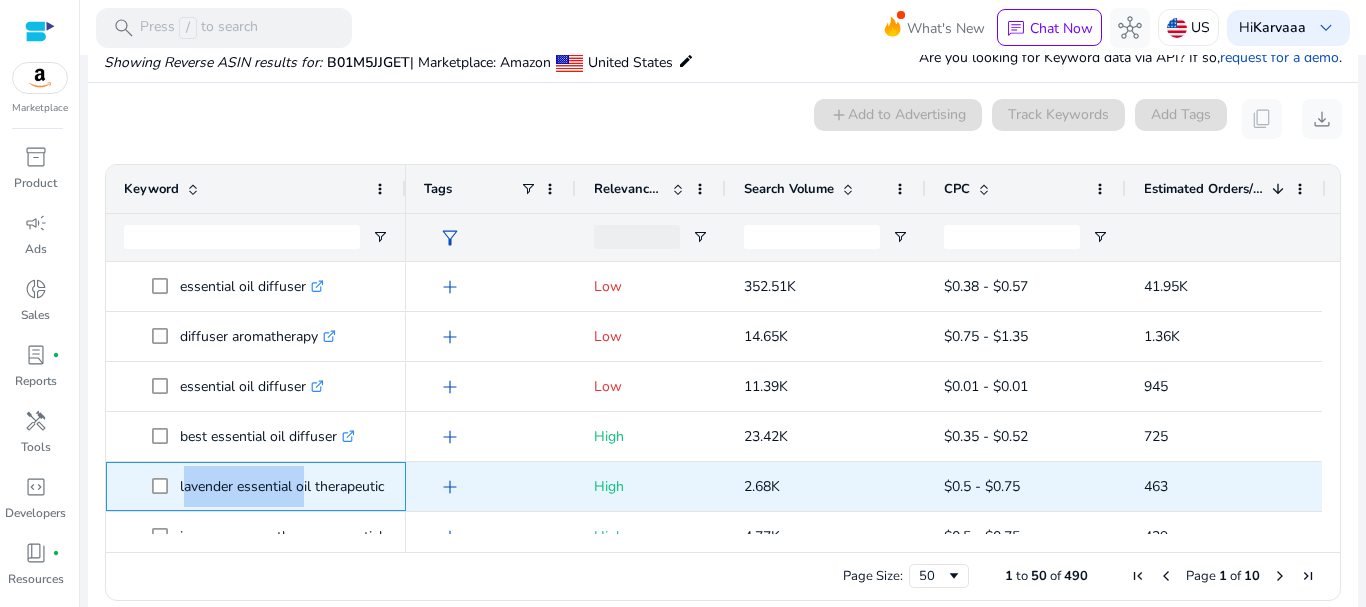 drag, startPoint x: 182, startPoint y: 491, endPoint x: 292, endPoint y: 494, distance: 110.0409 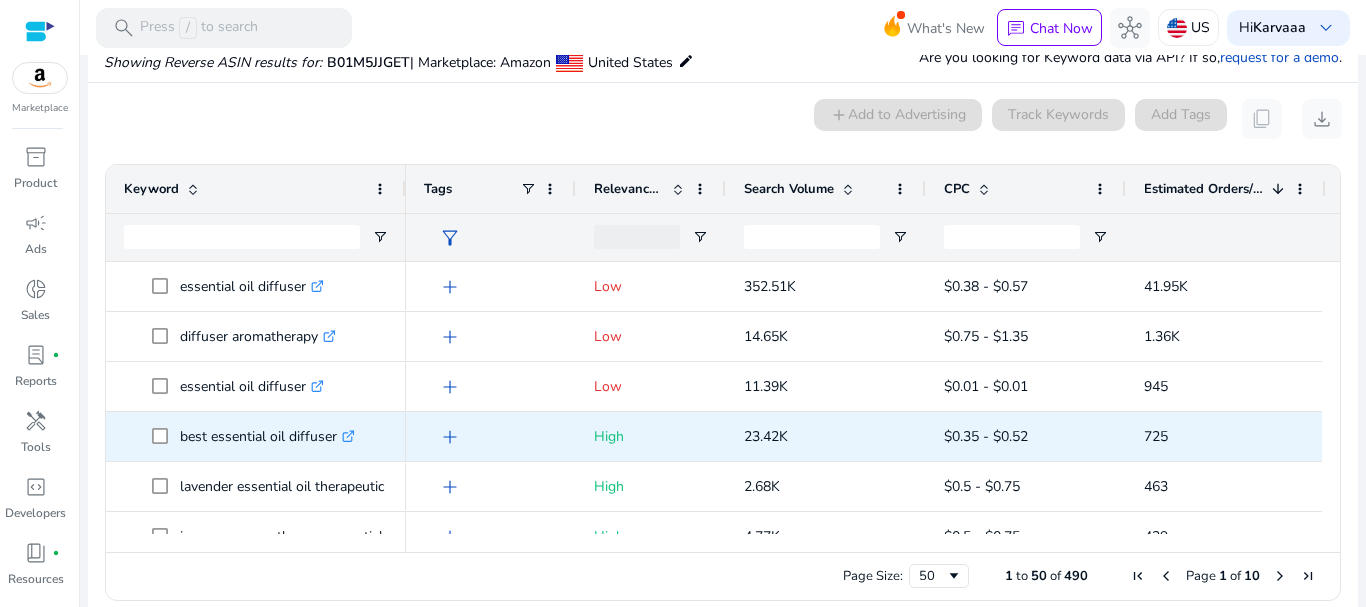 click on "add" 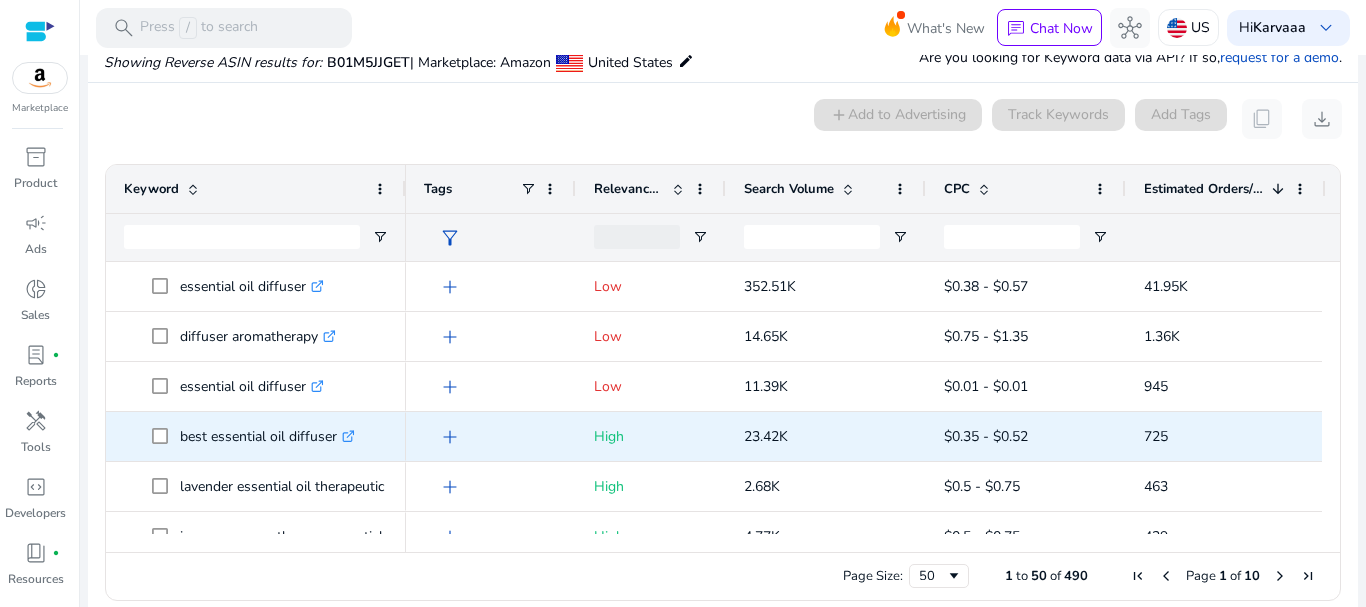 scroll, scrollTop: 28, scrollLeft: 0, axis: vertical 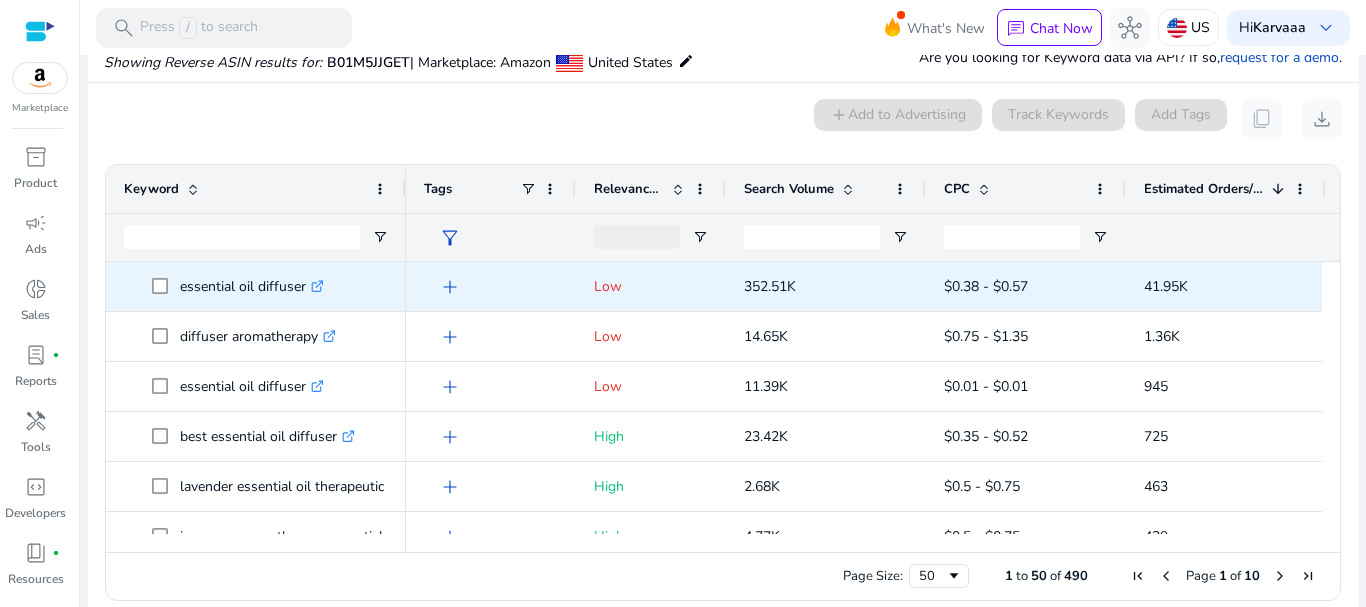 click on "essential oil diffuser  .st0{fill:#2c8af8}" 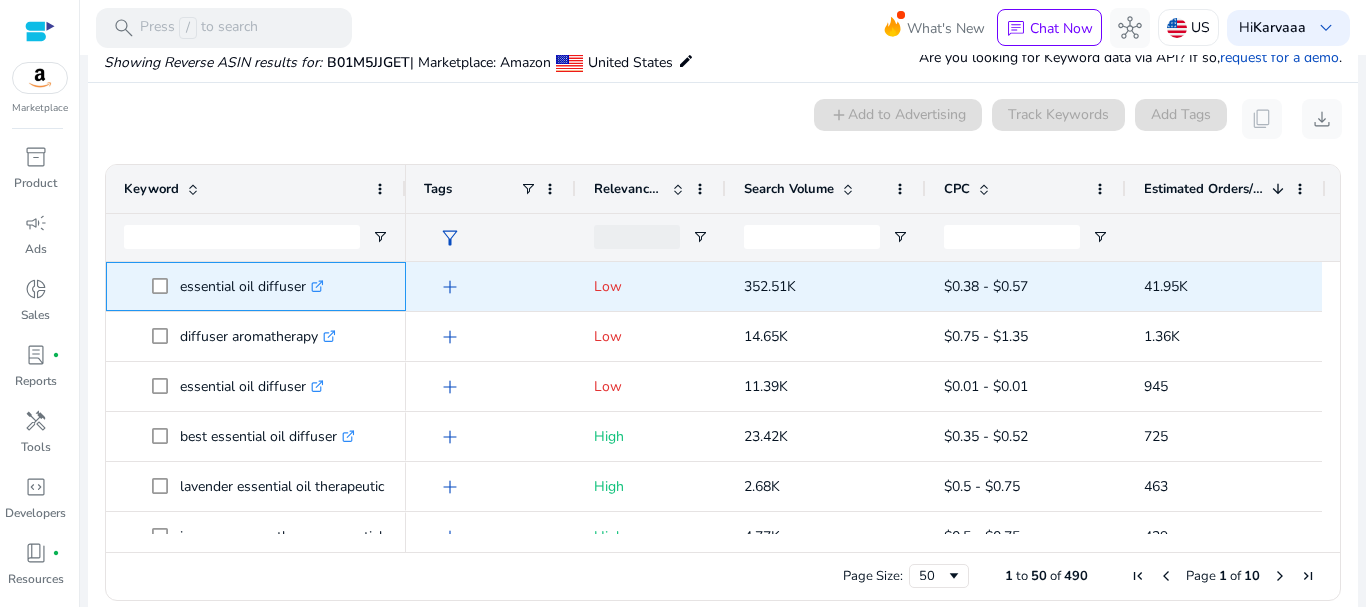 click on "essential oil diffuser  .st0{fill:#2c8af8}" 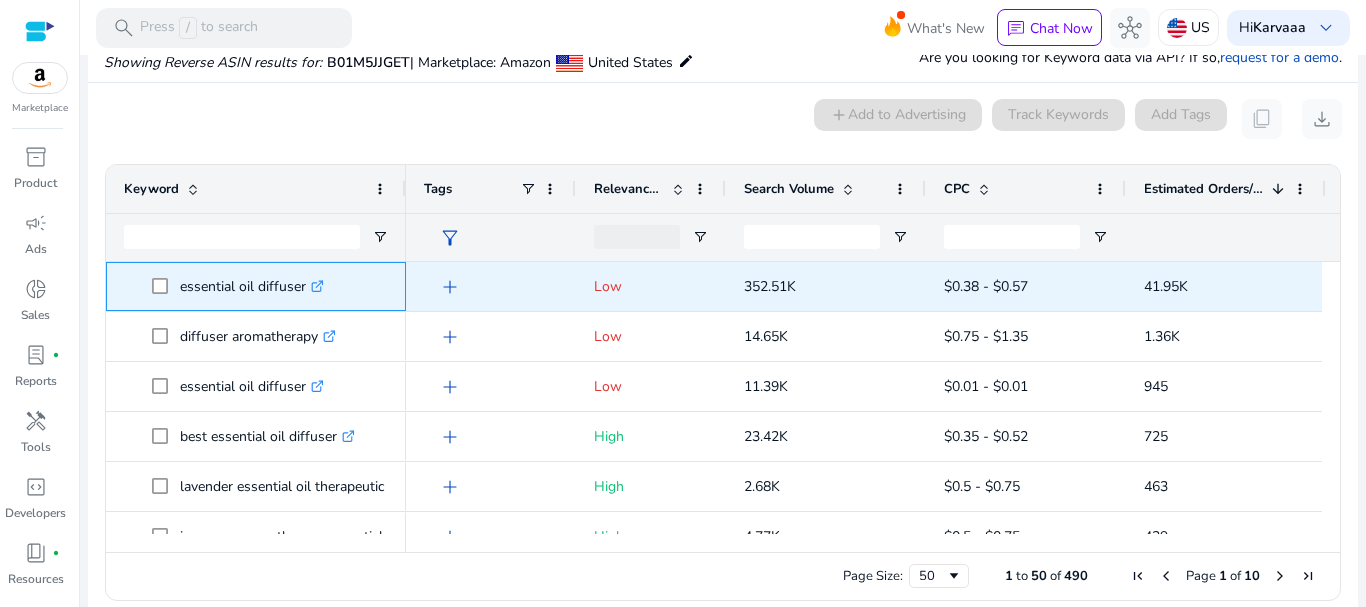 copy on "essential oil diffuser" 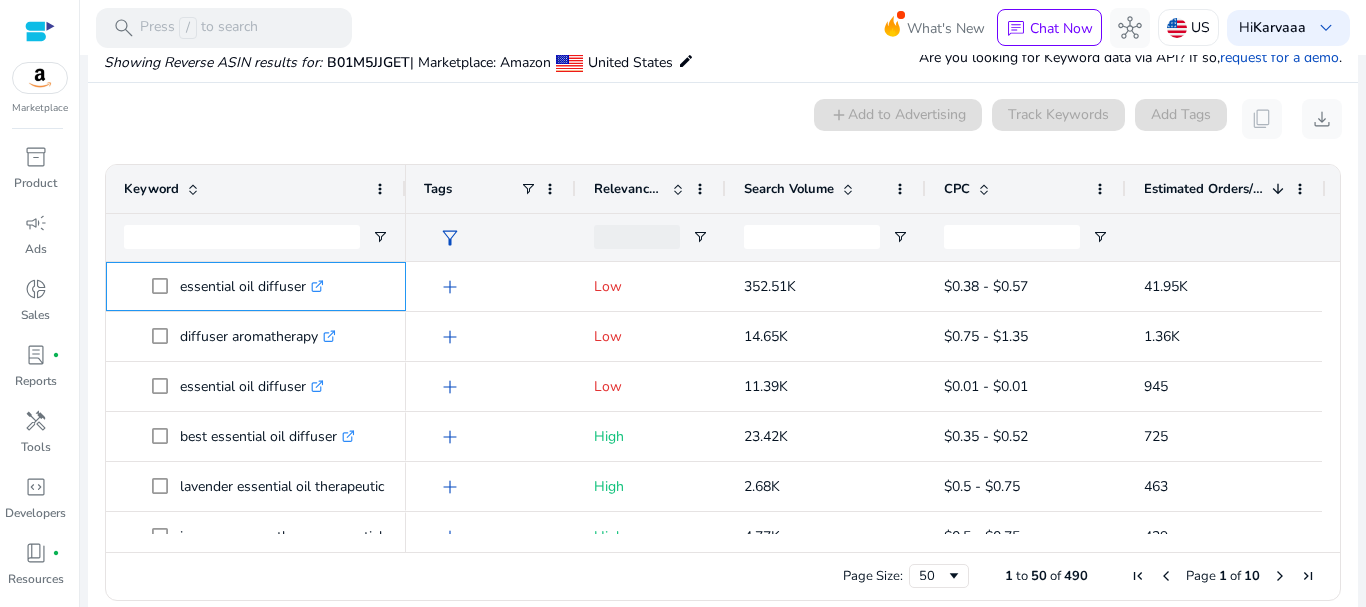 copy on "essential oil diffuser" 